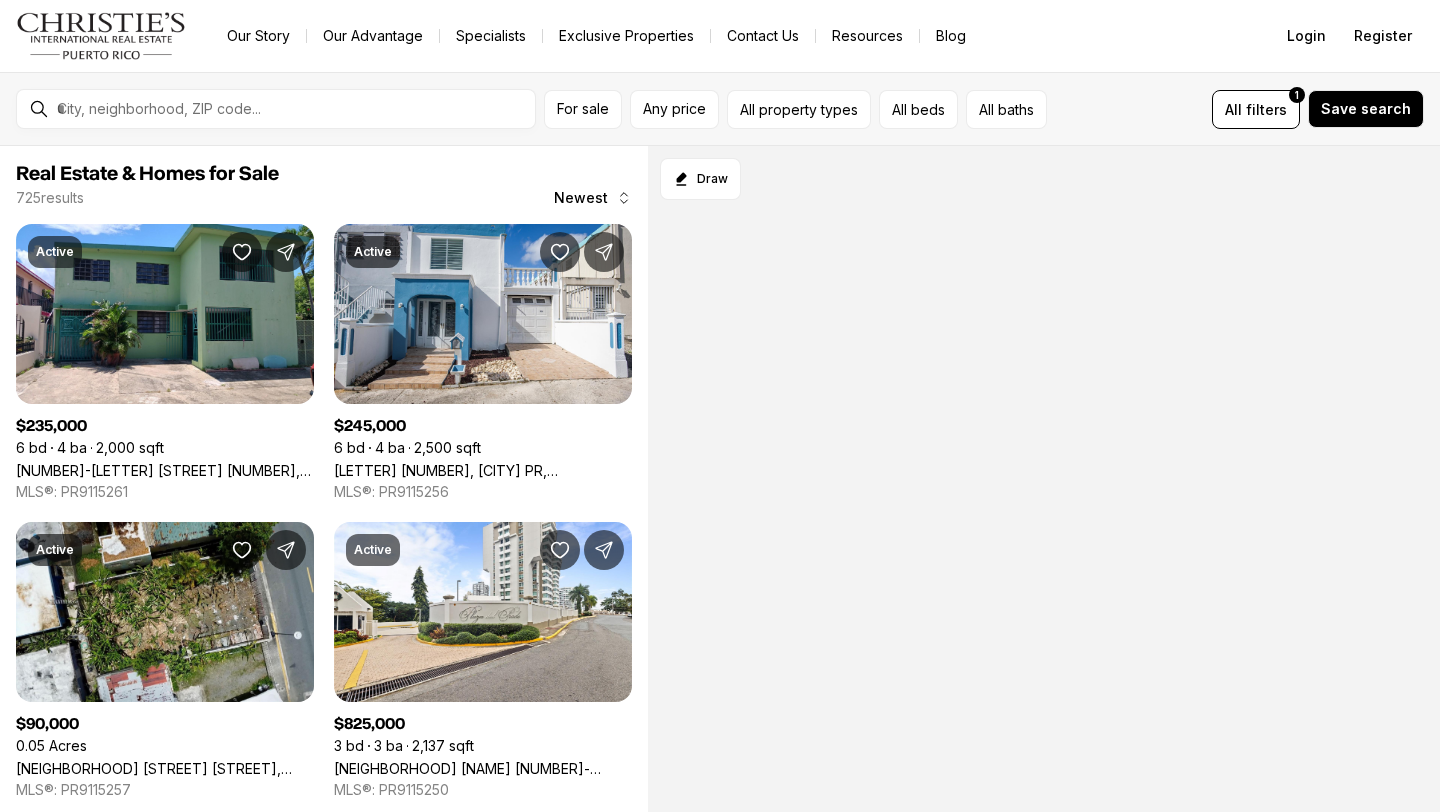 scroll, scrollTop: 0, scrollLeft: 0, axis: both 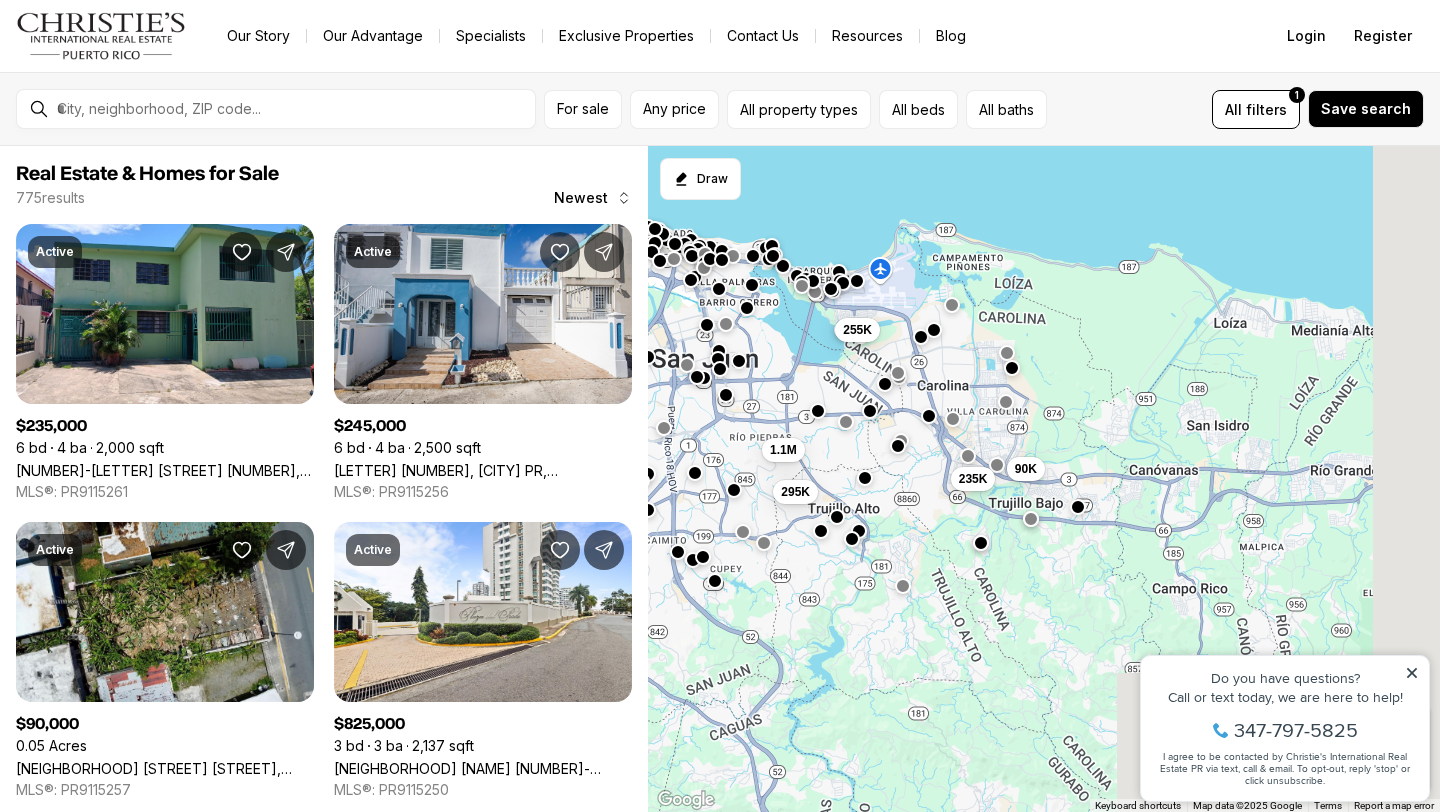 drag, startPoint x: 1078, startPoint y: 542, endPoint x: 727, endPoint y: 287, distance: 433.85022 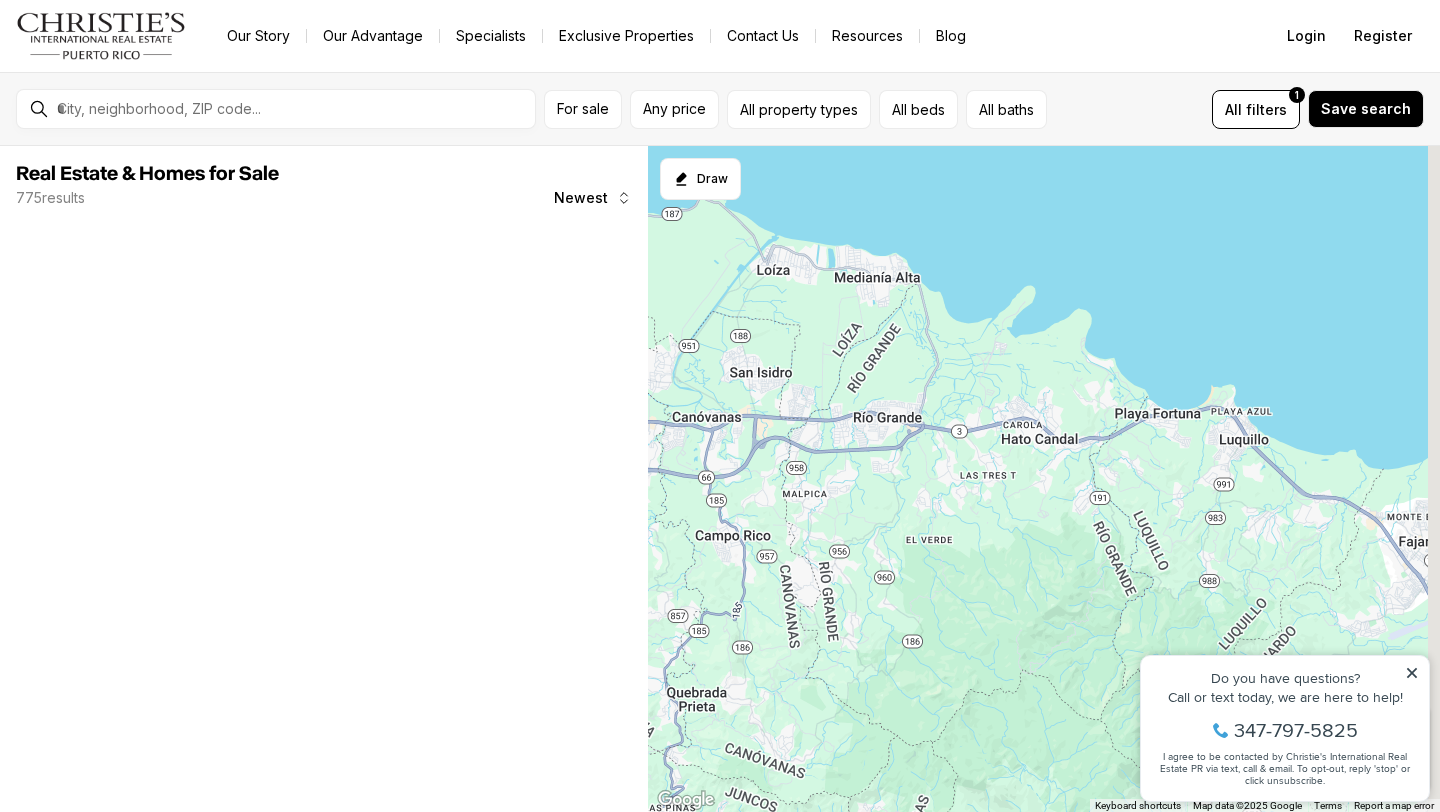 drag, startPoint x: 1273, startPoint y: 419, endPoint x: 826, endPoint y: 467, distance: 449.5698 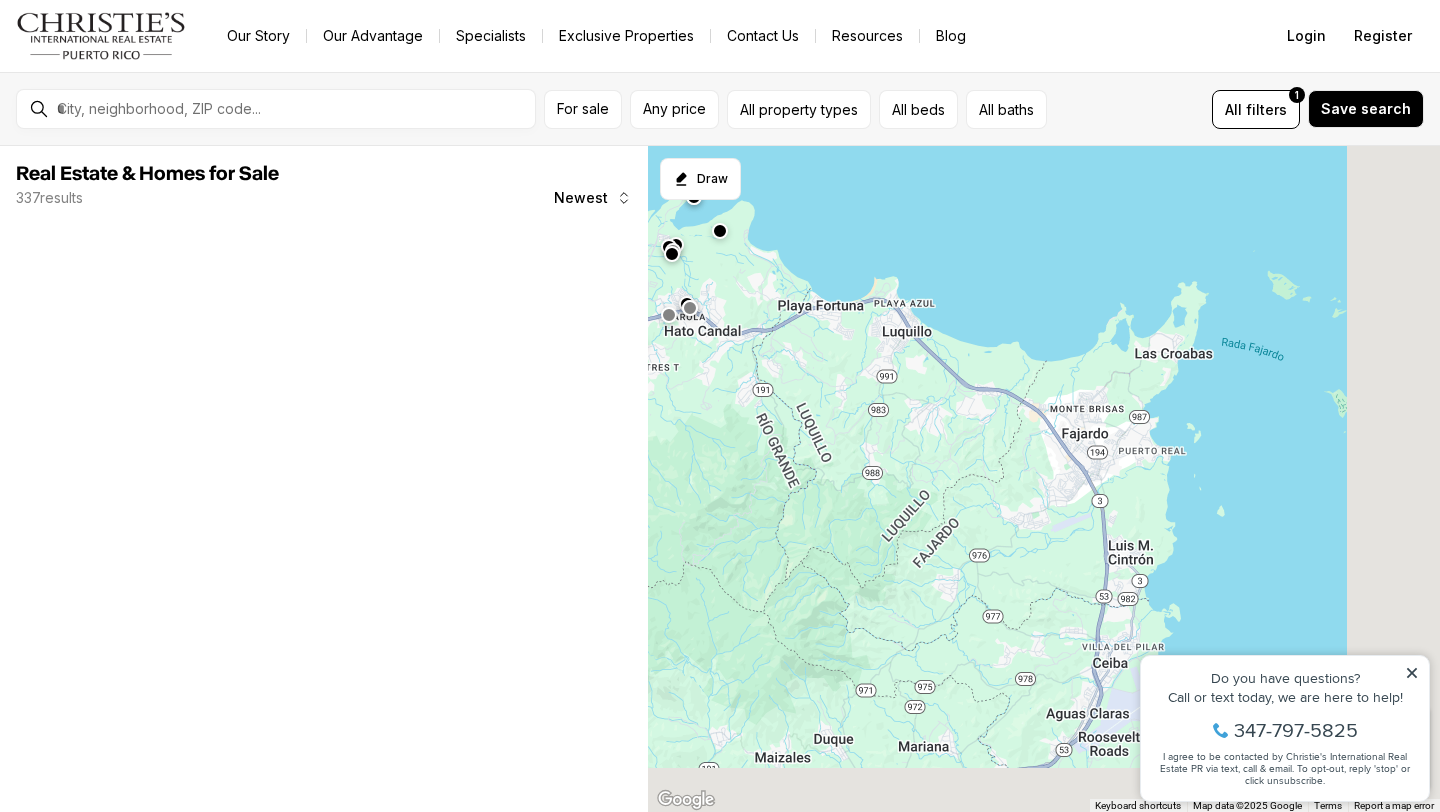 drag, startPoint x: 1153, startPoint y: 503, endPoint x: 773, endPoint y: 373, distance: 401.6217 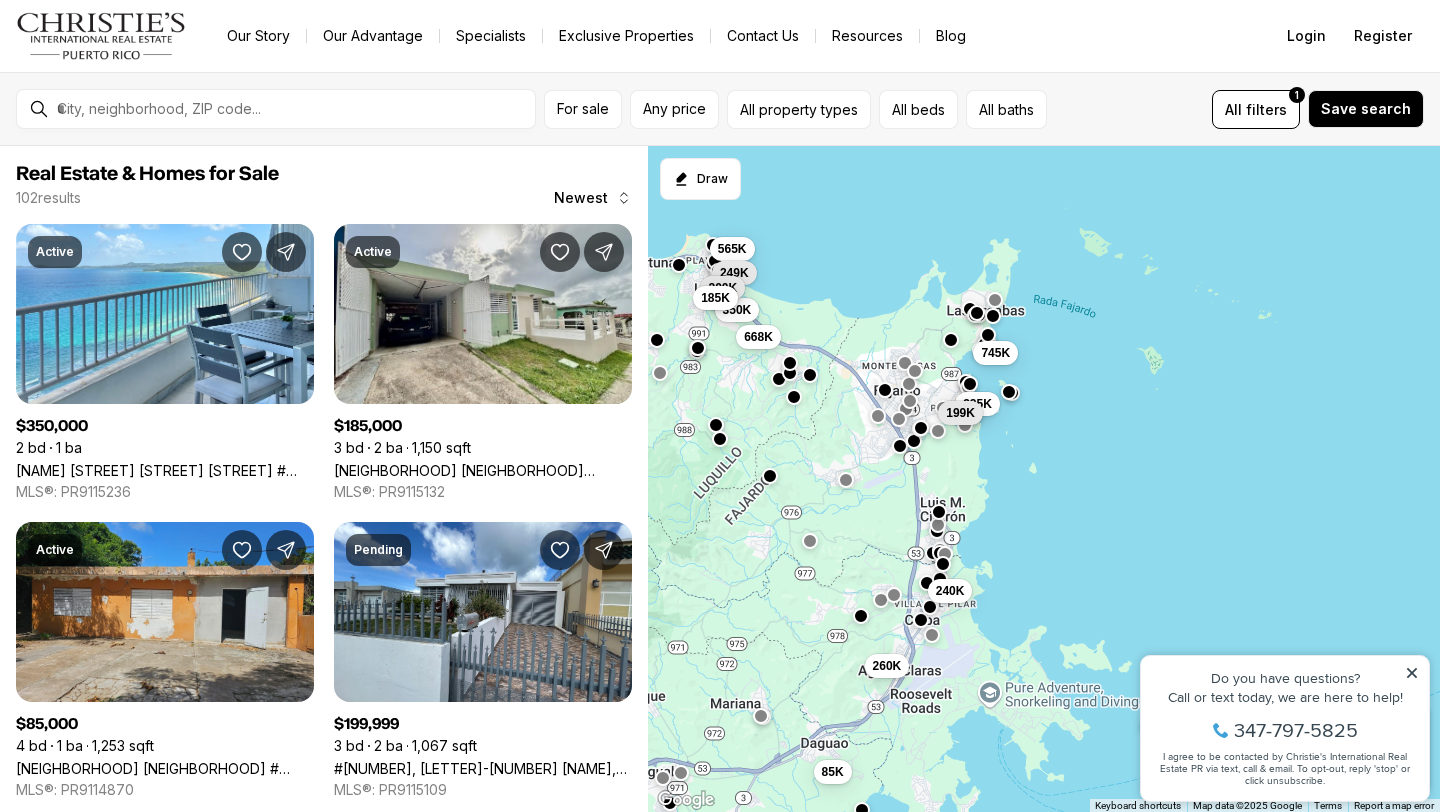 click at bounding box center (939, 512) 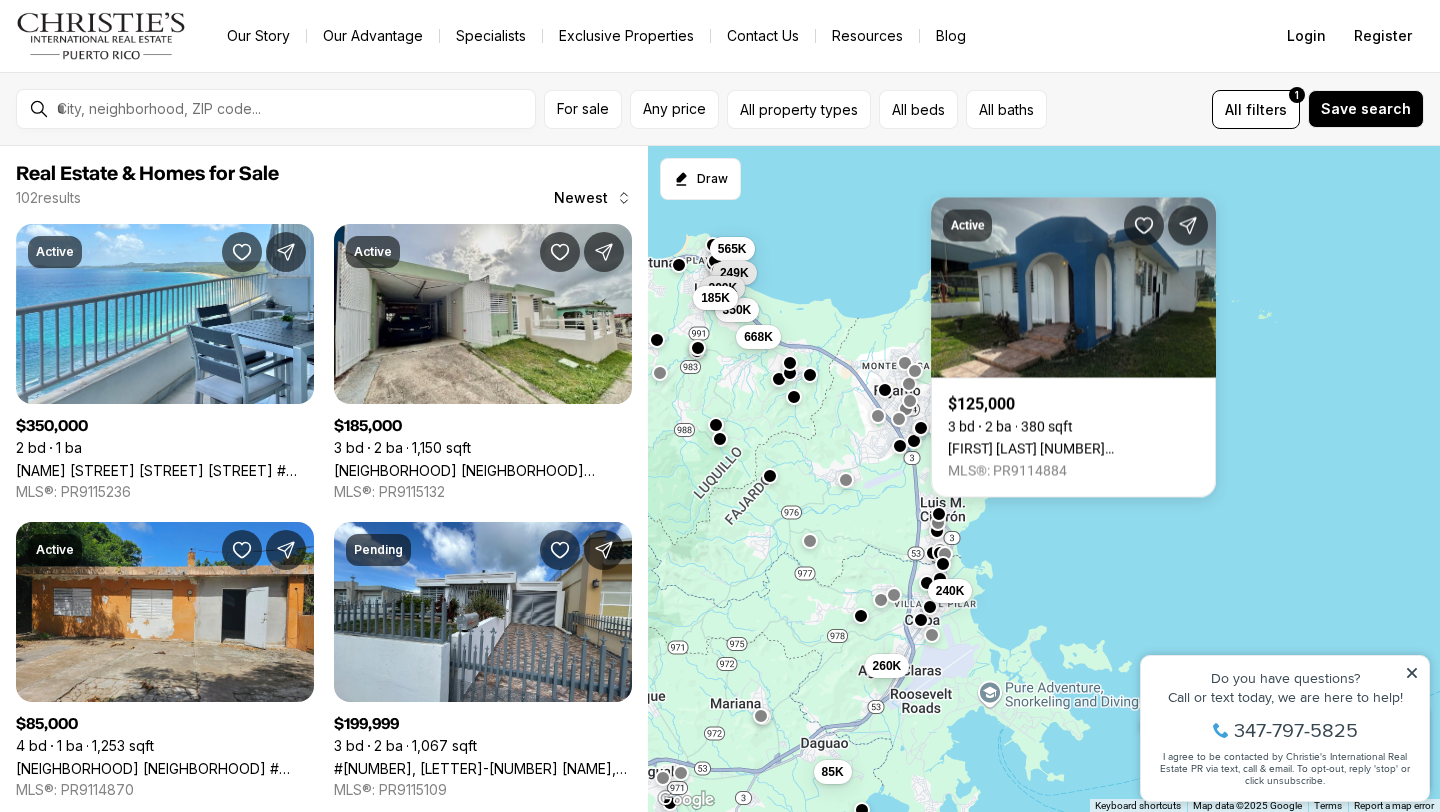 click at bounding box center [938, 525] 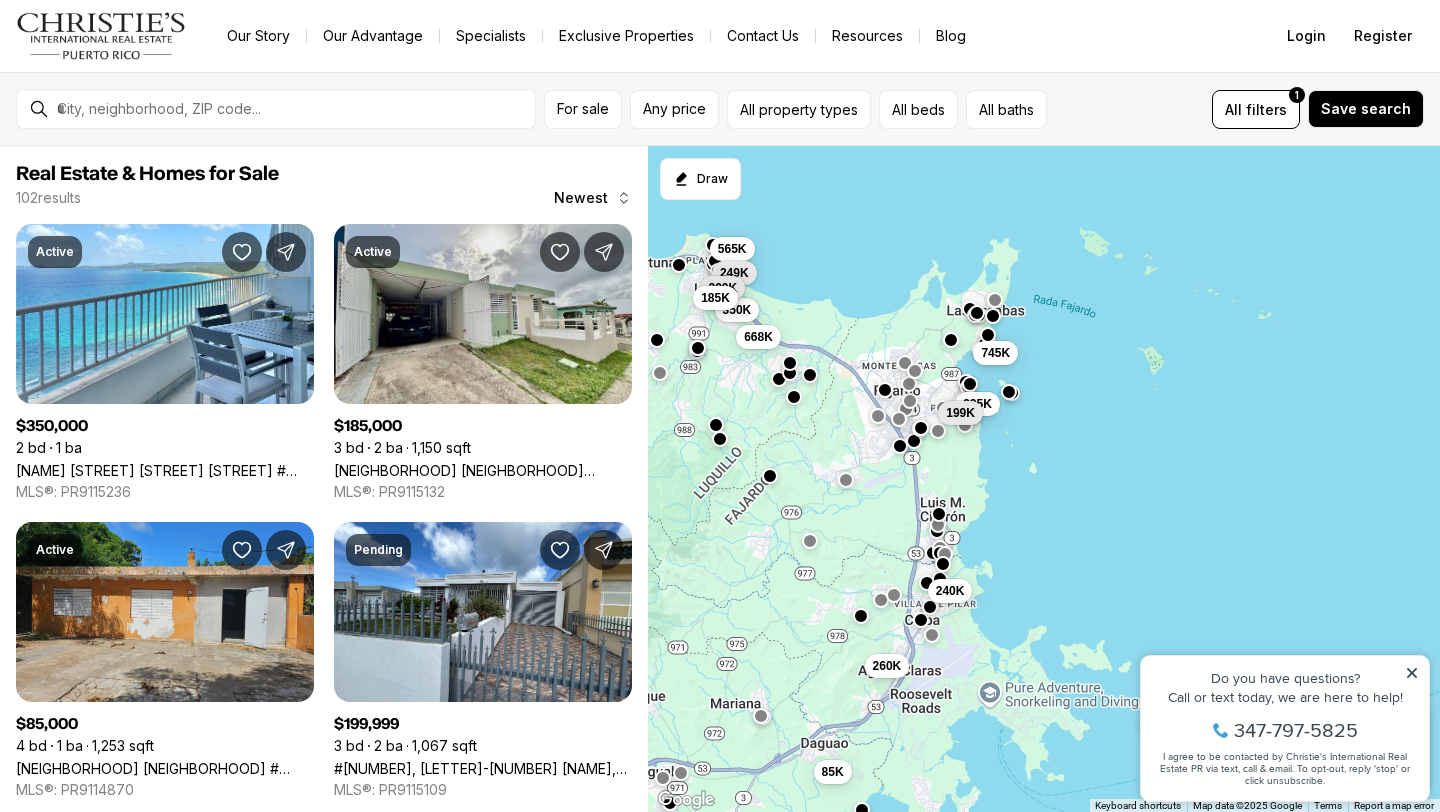 click at bounding box center [940, 548] 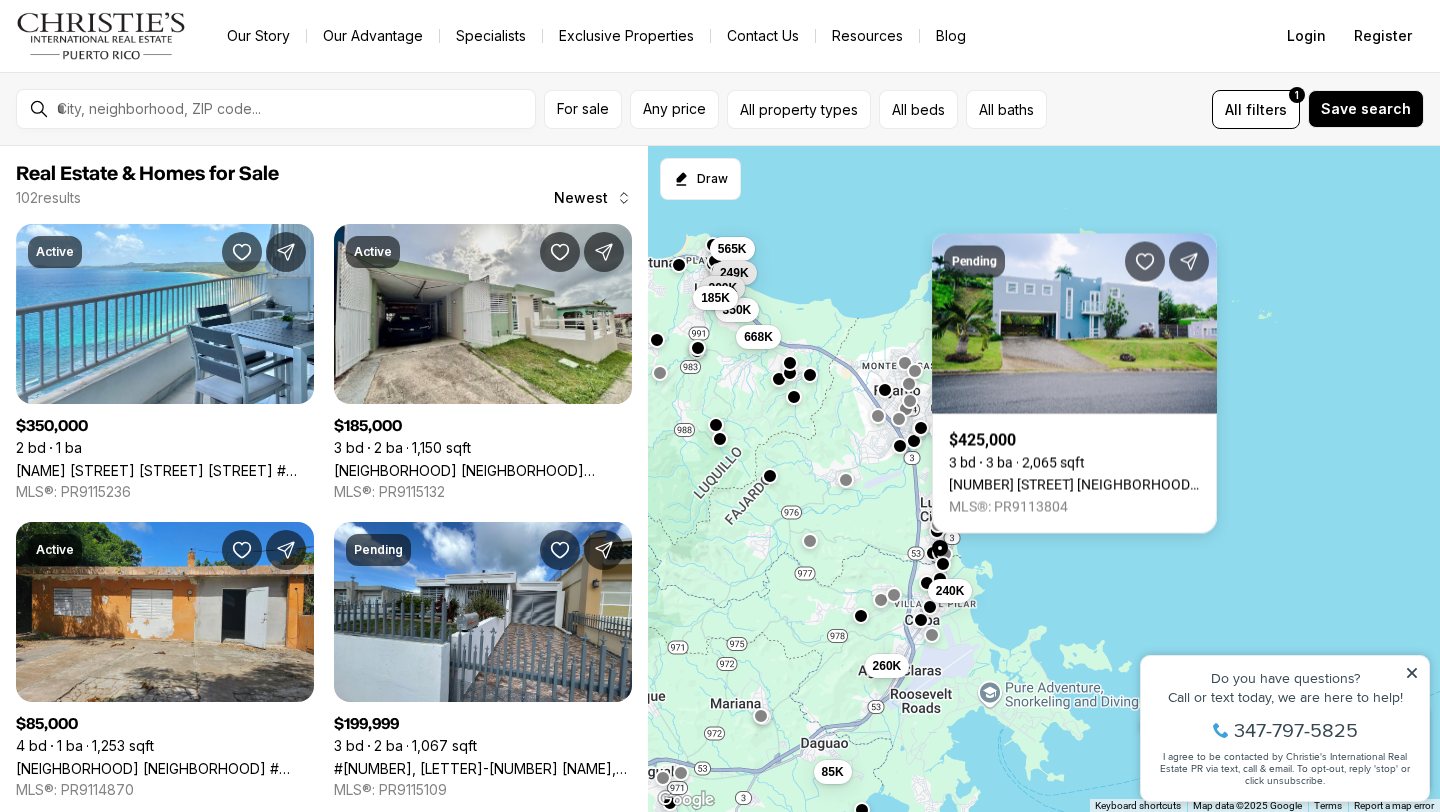 click on "350K 668K 565K 249K 200K 185K 240K 325K 199K 745K 85K 260K" at bounding box center [1044, 479] 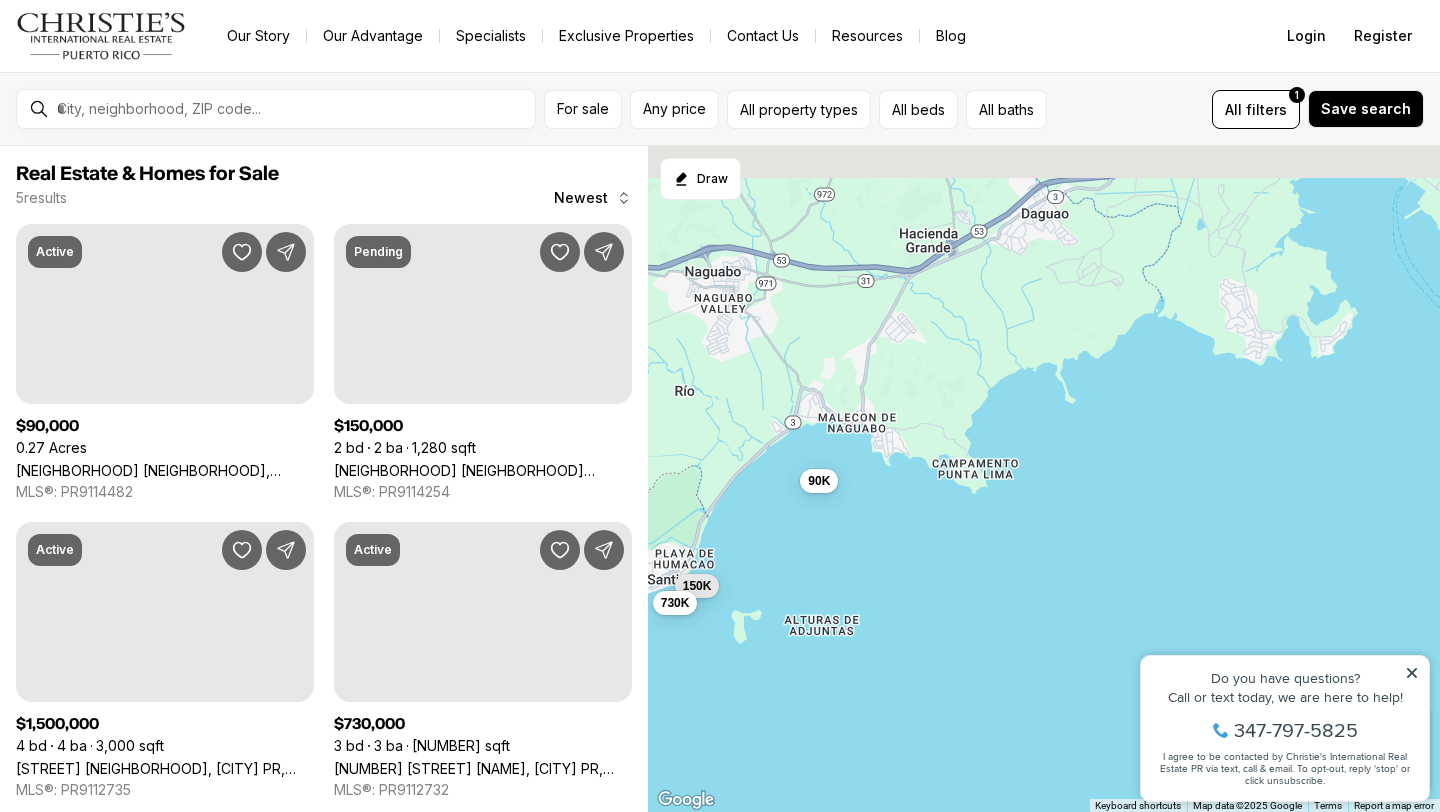 drag, startPoint x: 1251, startPoint y: 296, endPoint x: 1066, endPoint y: 713, distance: 456.19513 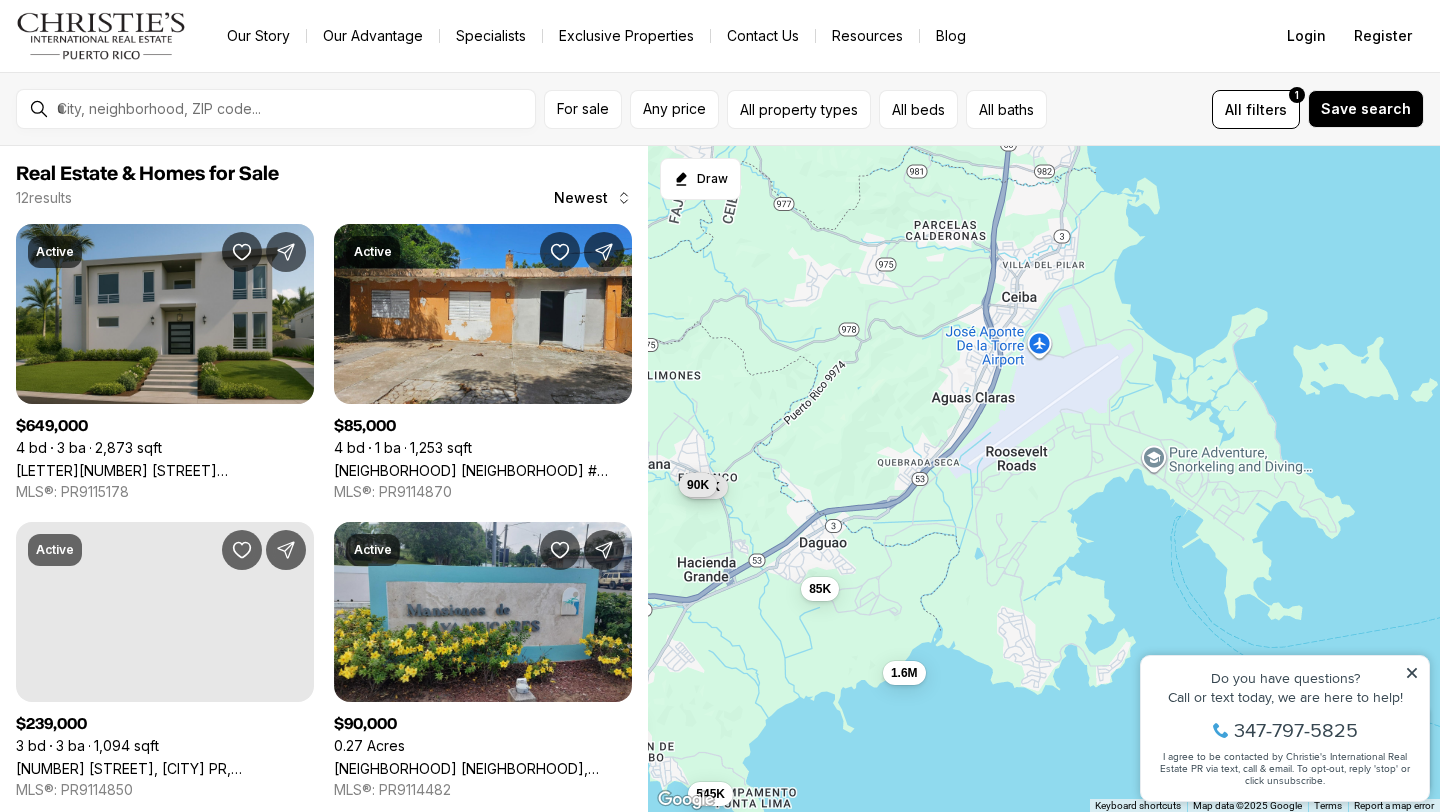 drag, startPoint x: 1281, startPoint y: 353, endPoint x: 1009, endPoint y: 723, distance: 459.22107 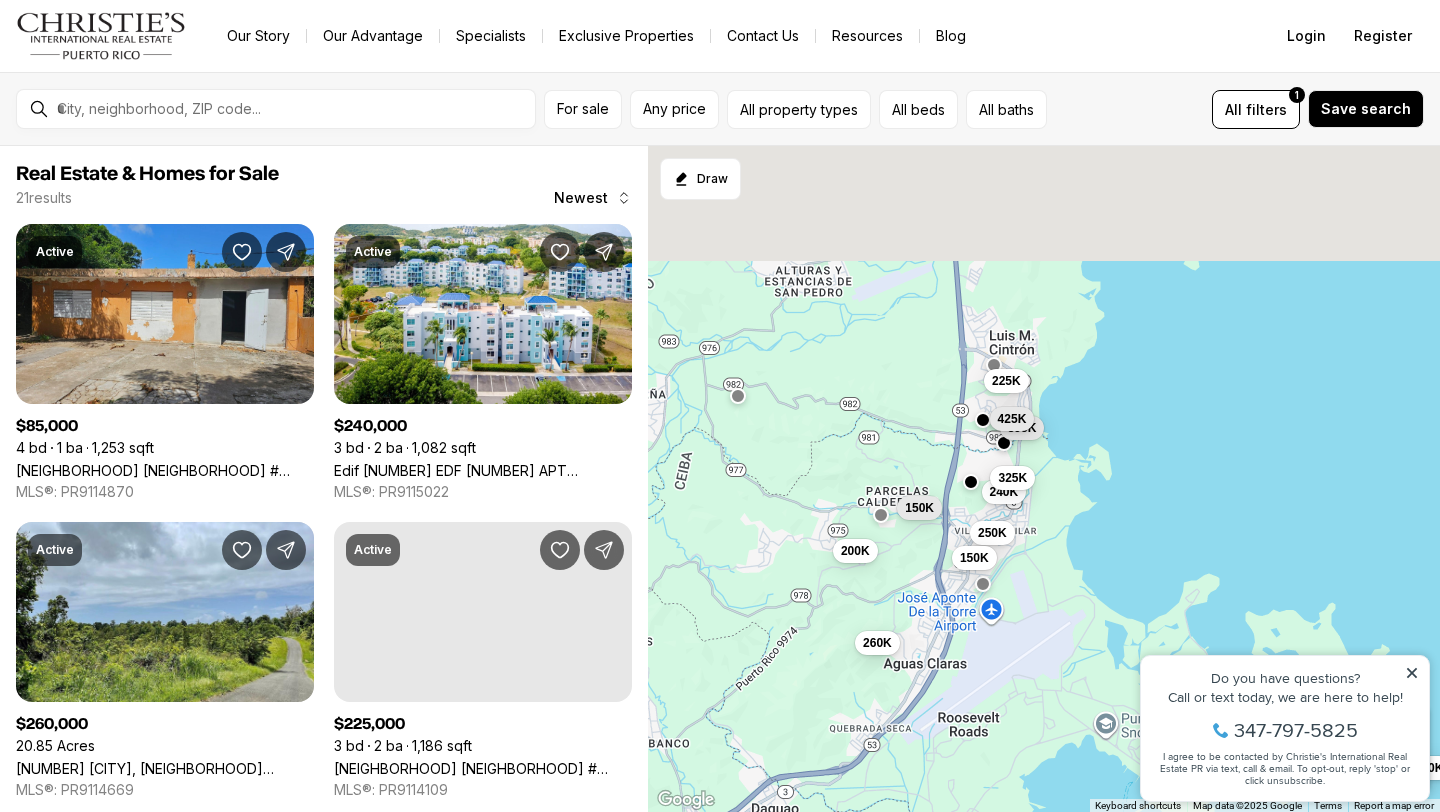 drag, startPoint x: 1034, startPoint y: 371, endPoint x: 1018, endPoint y: 609, distance: 238.53722 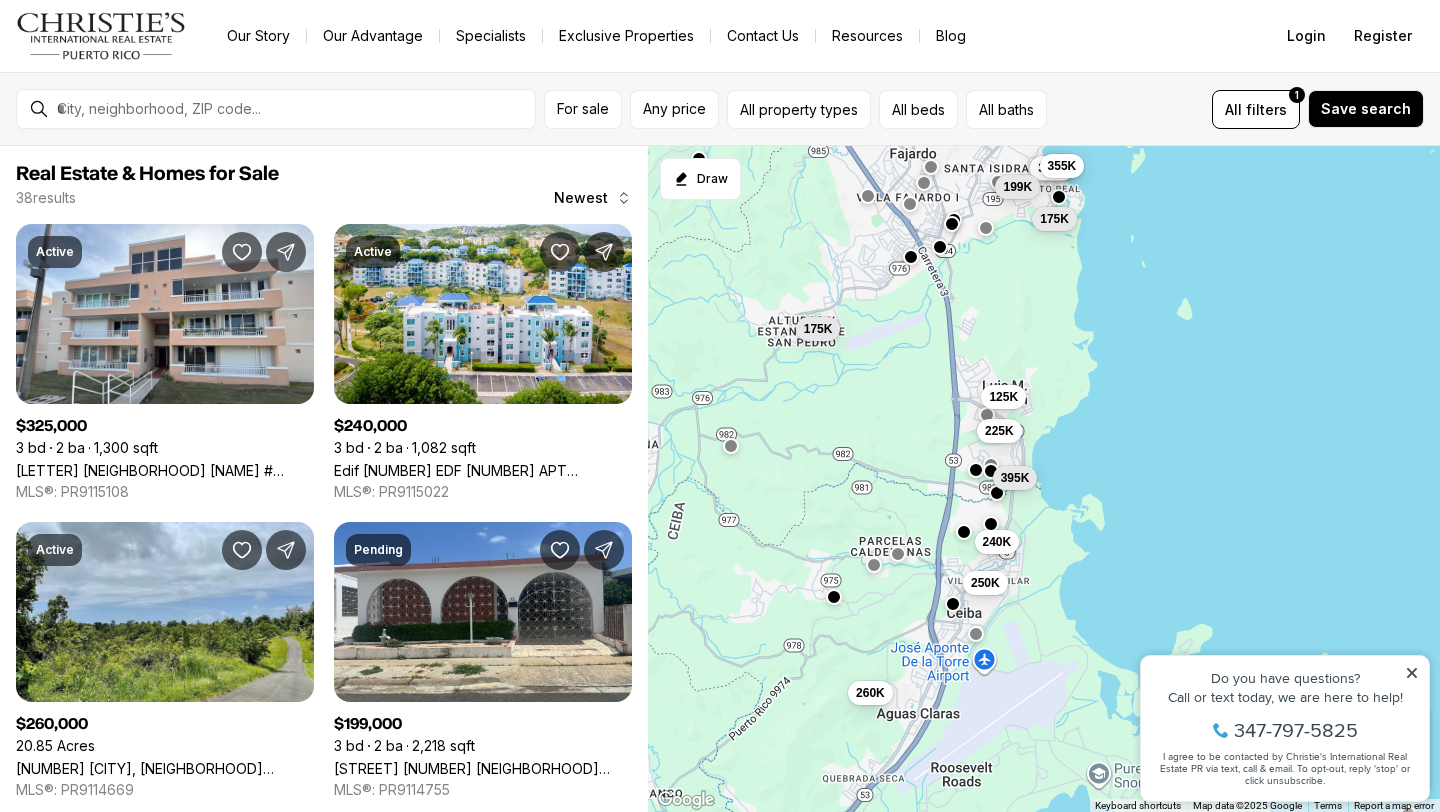 click at bounding box center (953, 604) 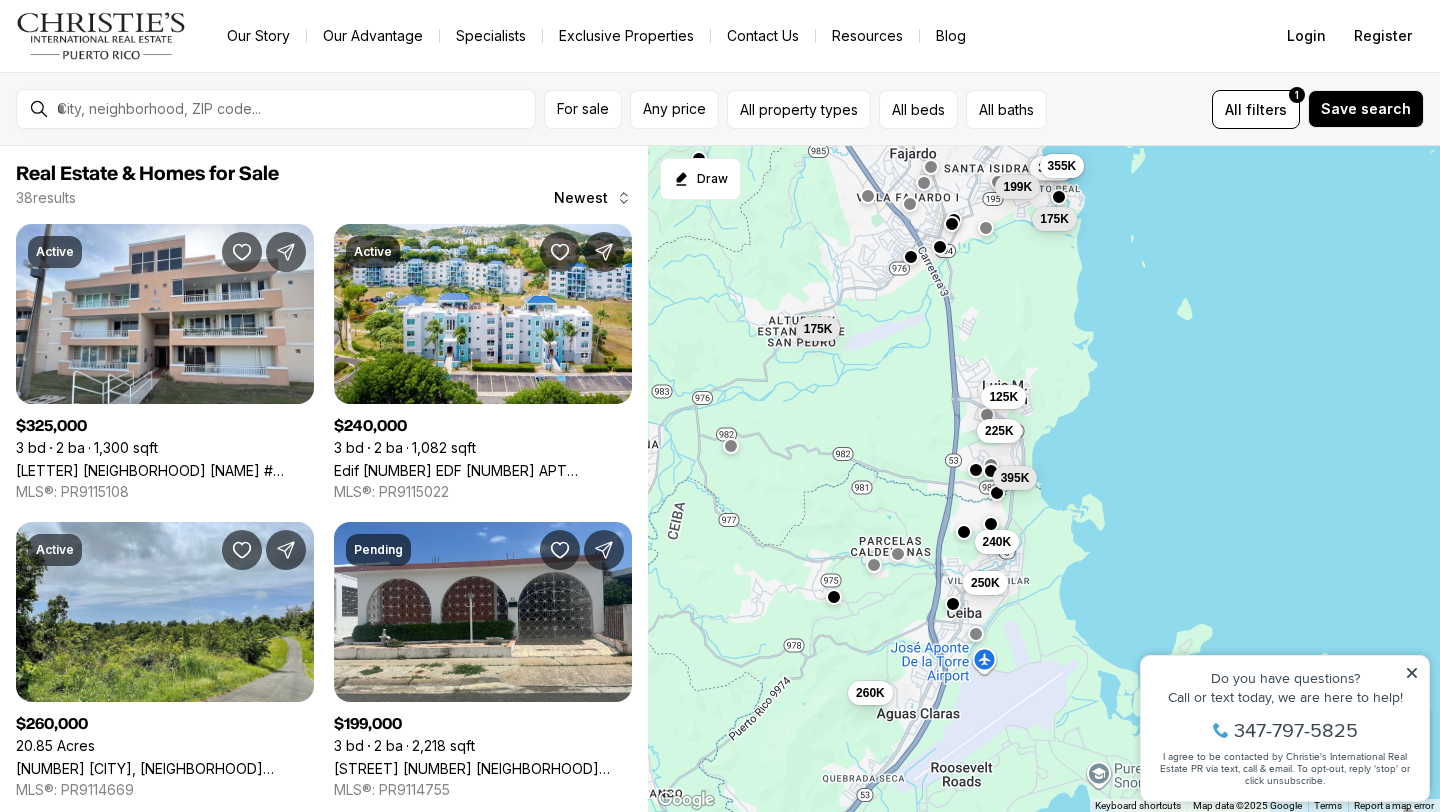 click at bounding box center (953, 604) 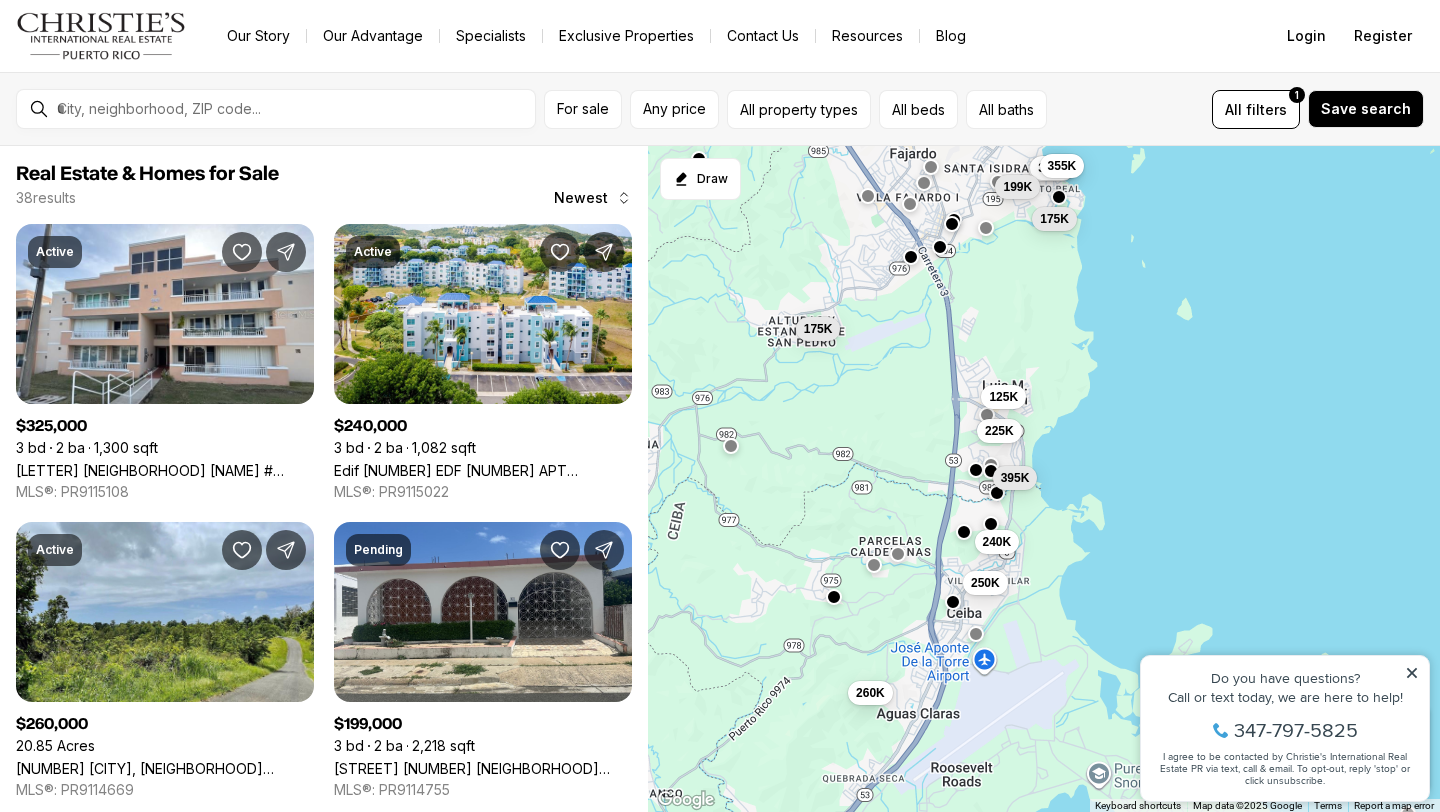 click at bounding box center [953, 602] 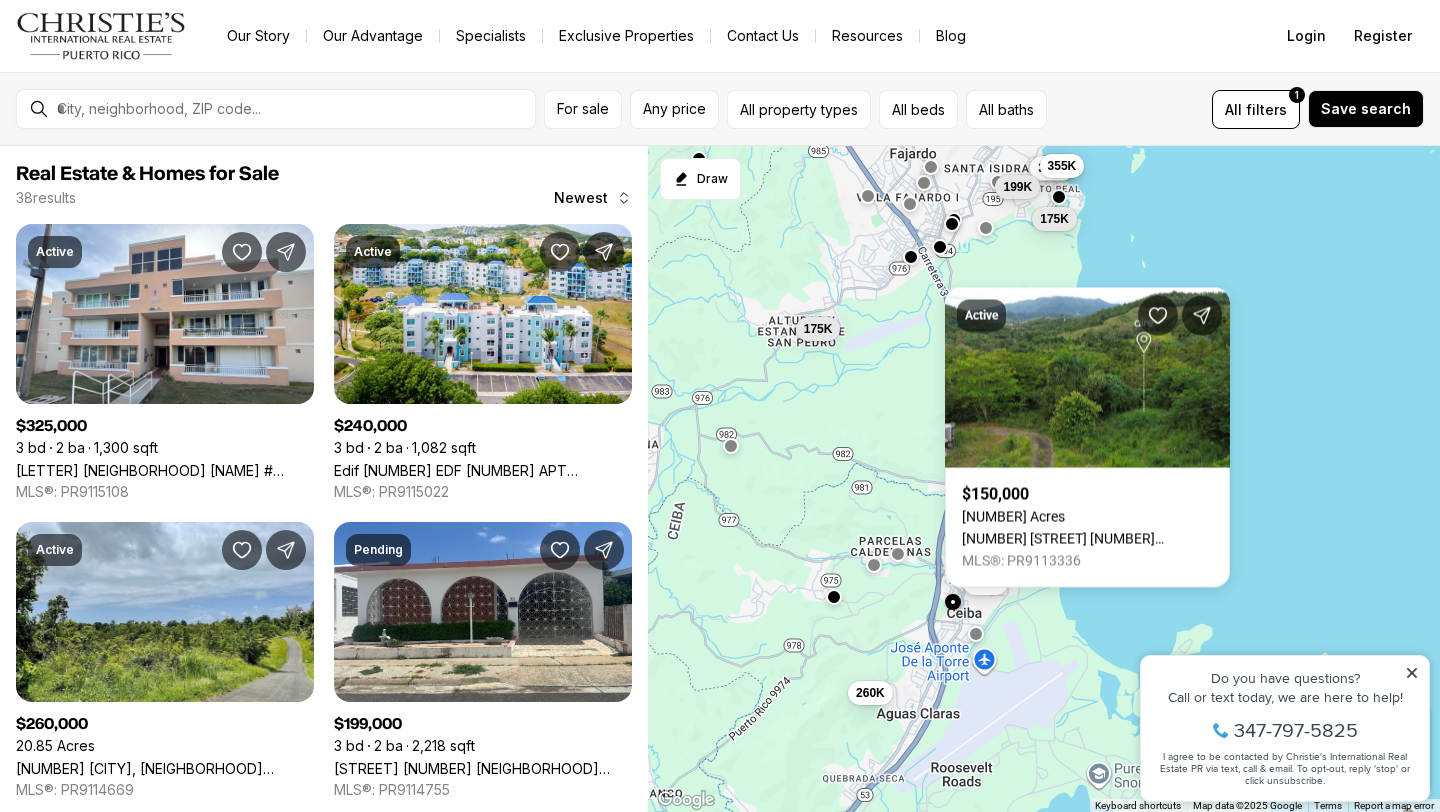 click at bounding box center [953, 602] 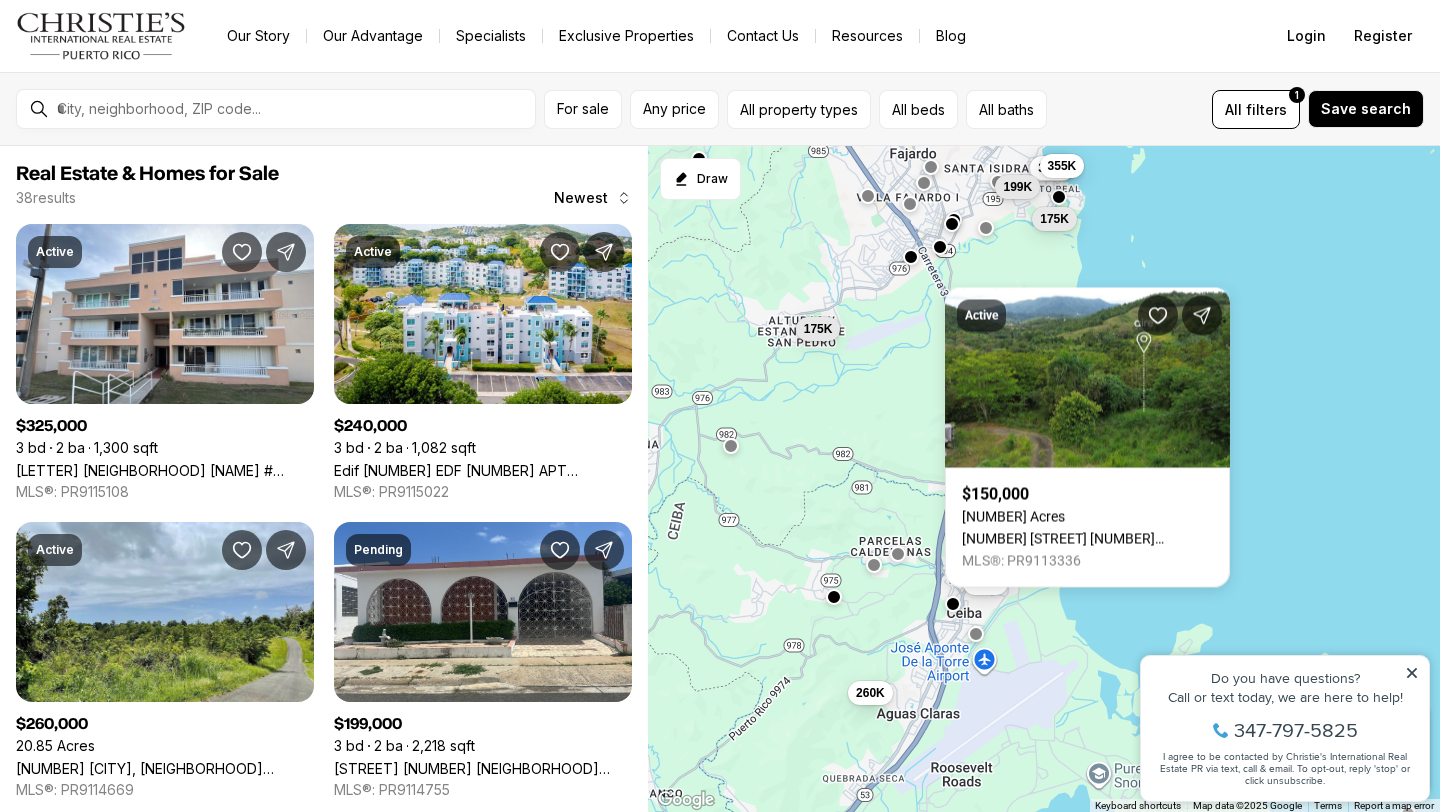 click on "240K 260K 225K 250K 395K 325K 310K 199K 125K 175K 355K 175K" at bounding box center [1044, 479] 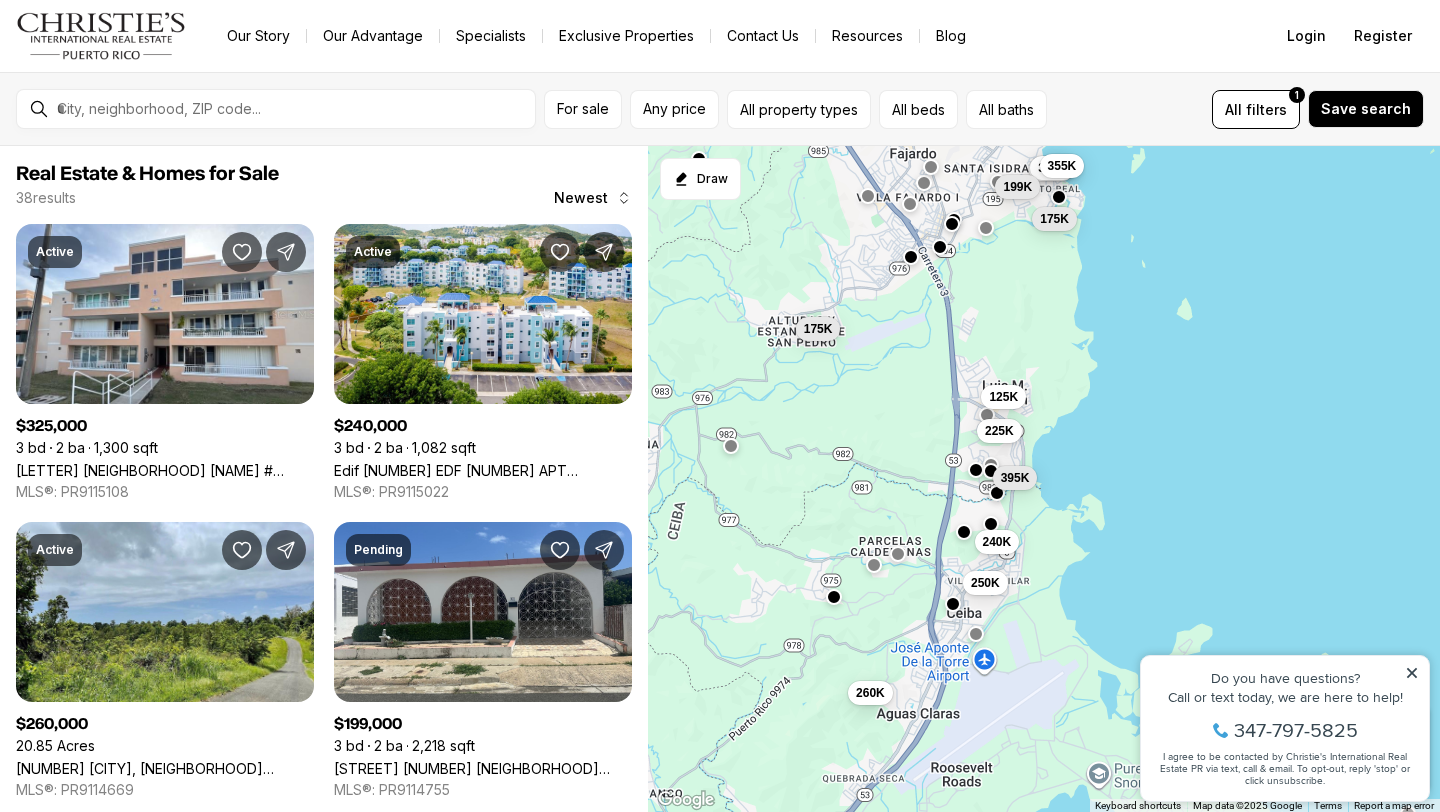 click on "240K 260K 225K 250K 395K 325K 310K 199K 125K 175K 355K 175K" at bounding box center [1044, 479] 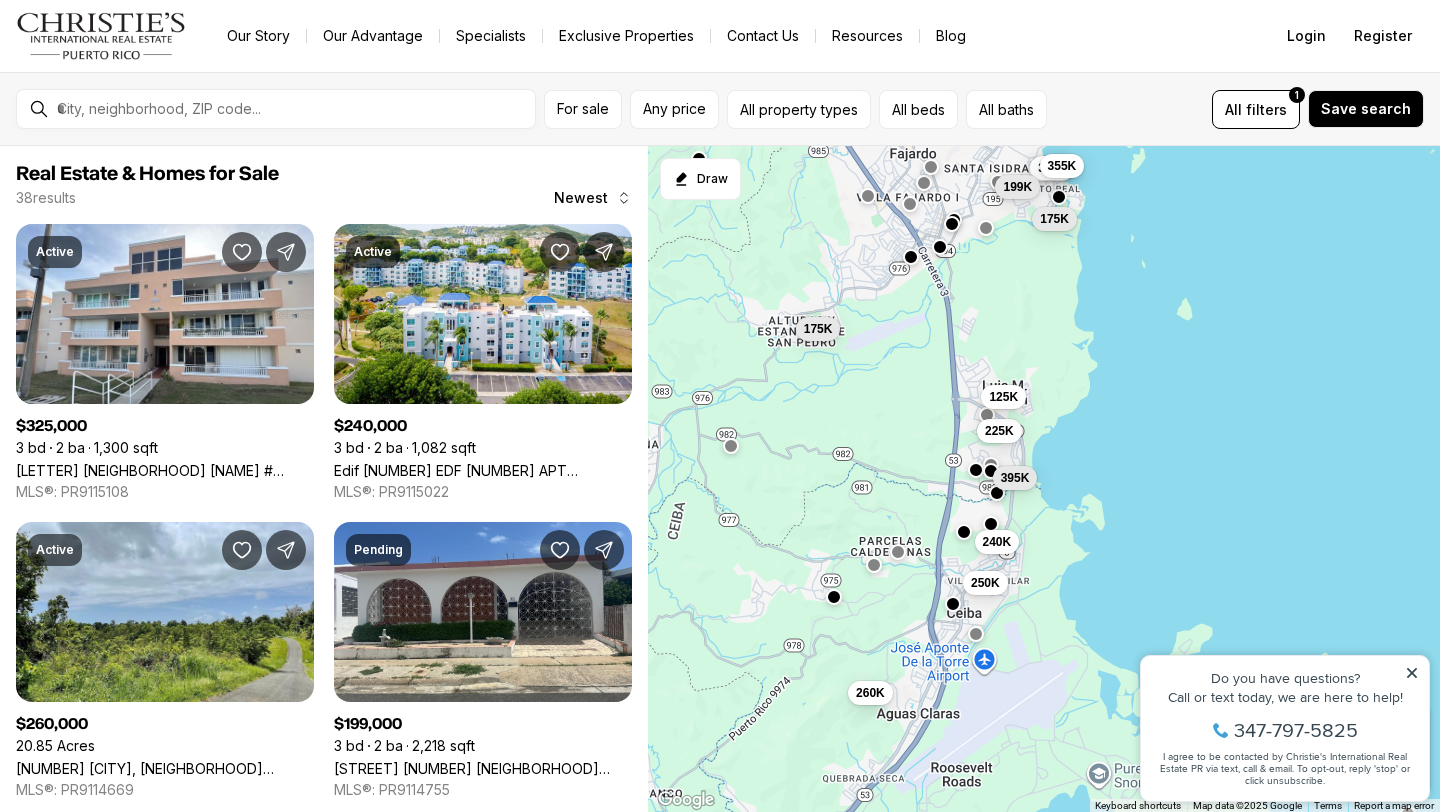 click at bounding box center [898, 552] 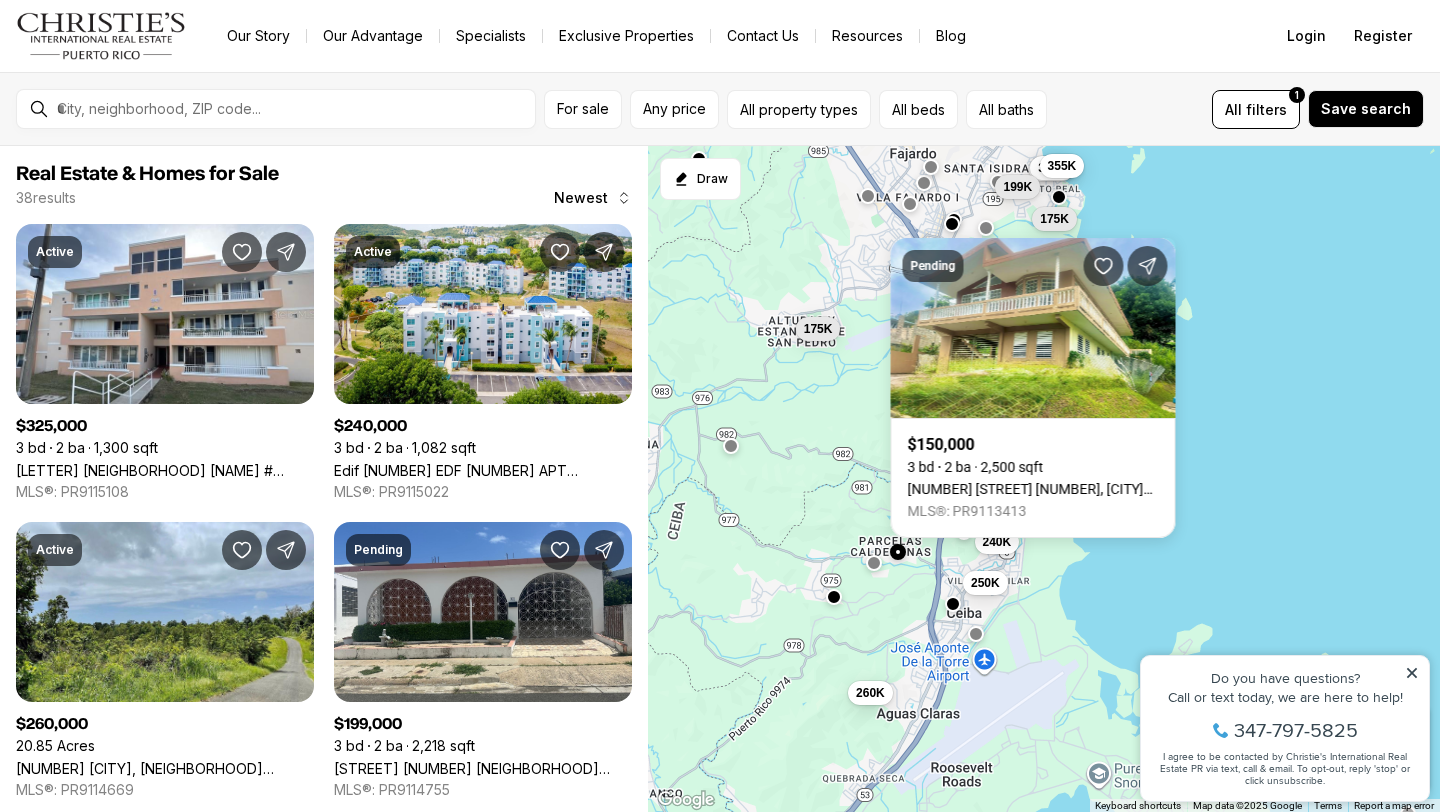 click at bounding box center (874, 563) 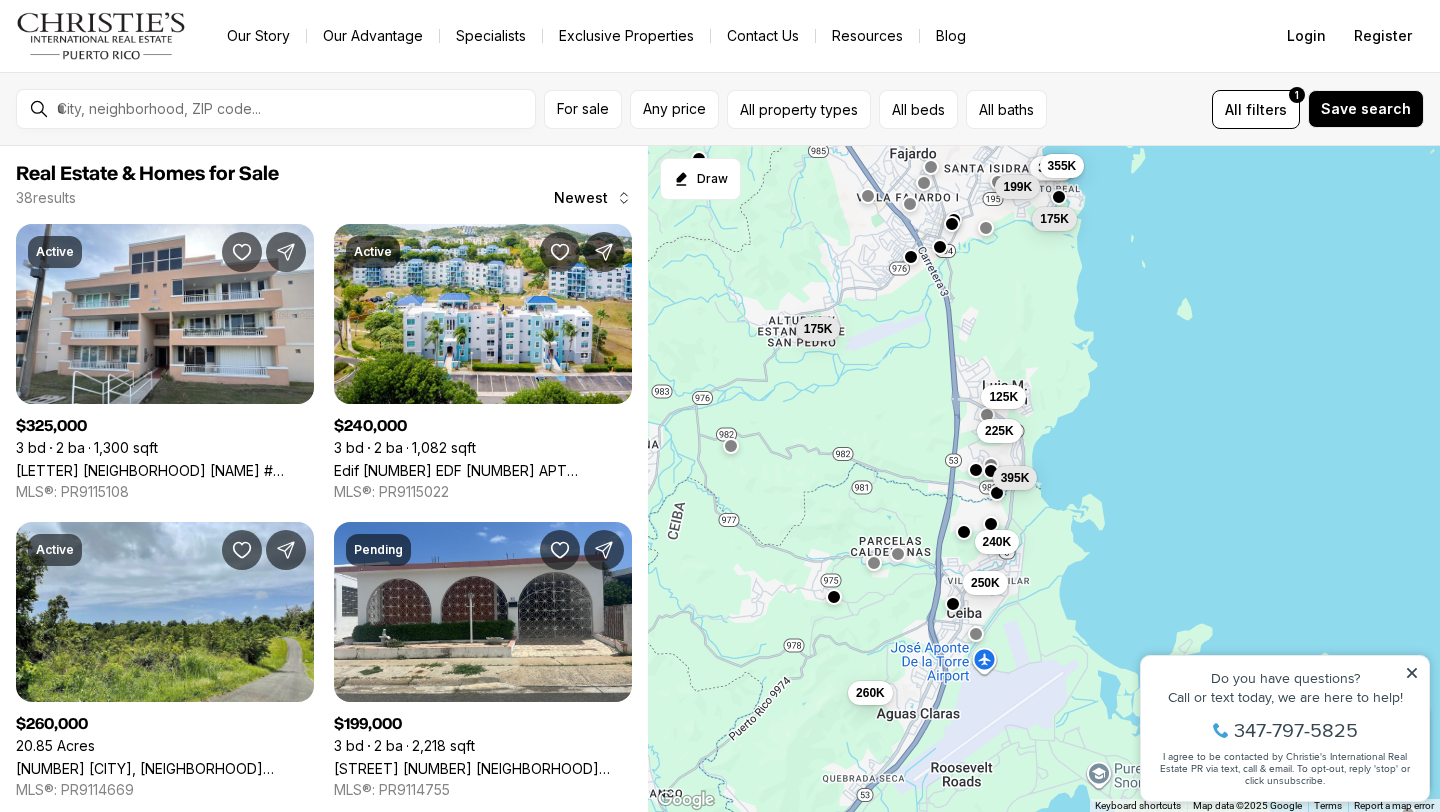 click at bounding box center (874, 563) 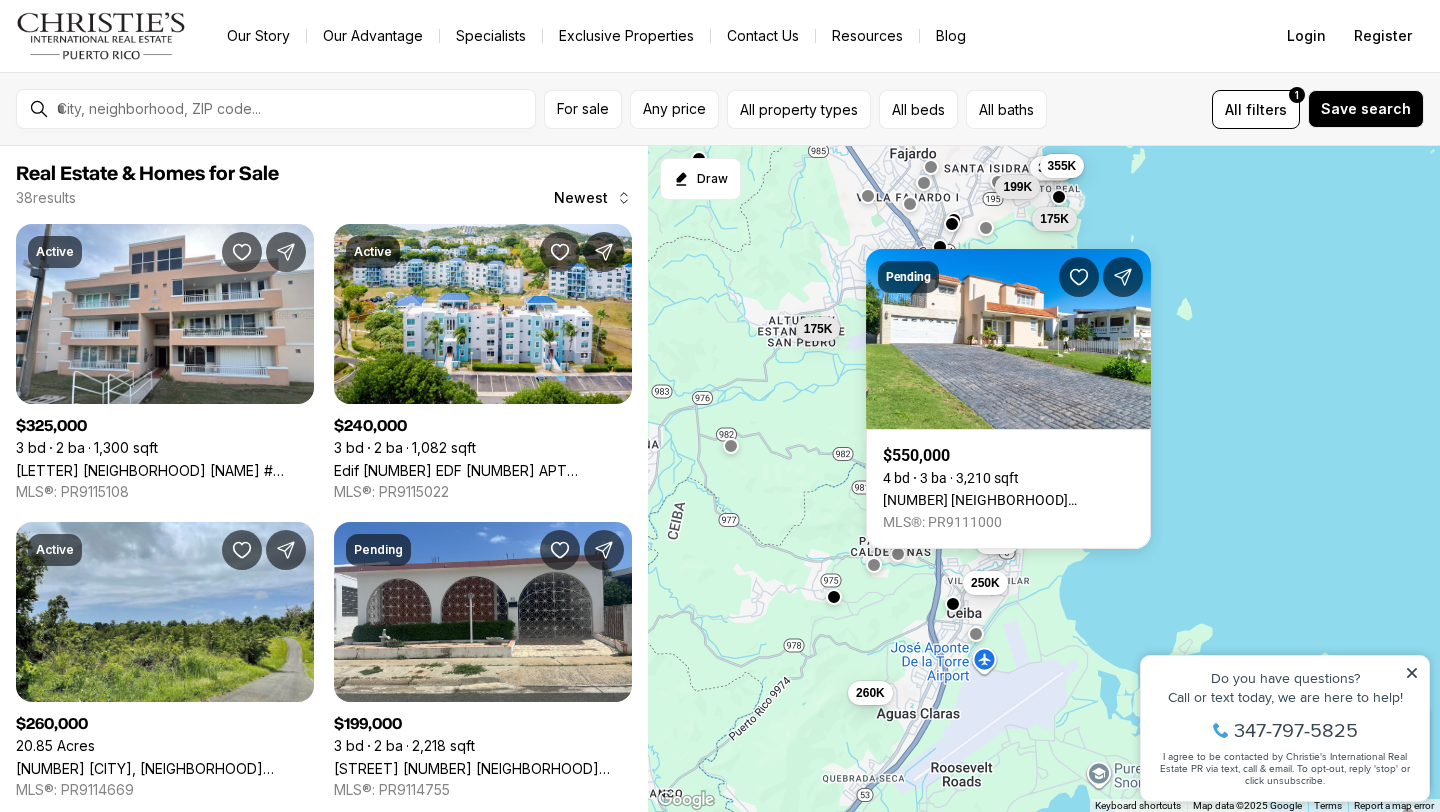 click at bounding box center (834, 597) 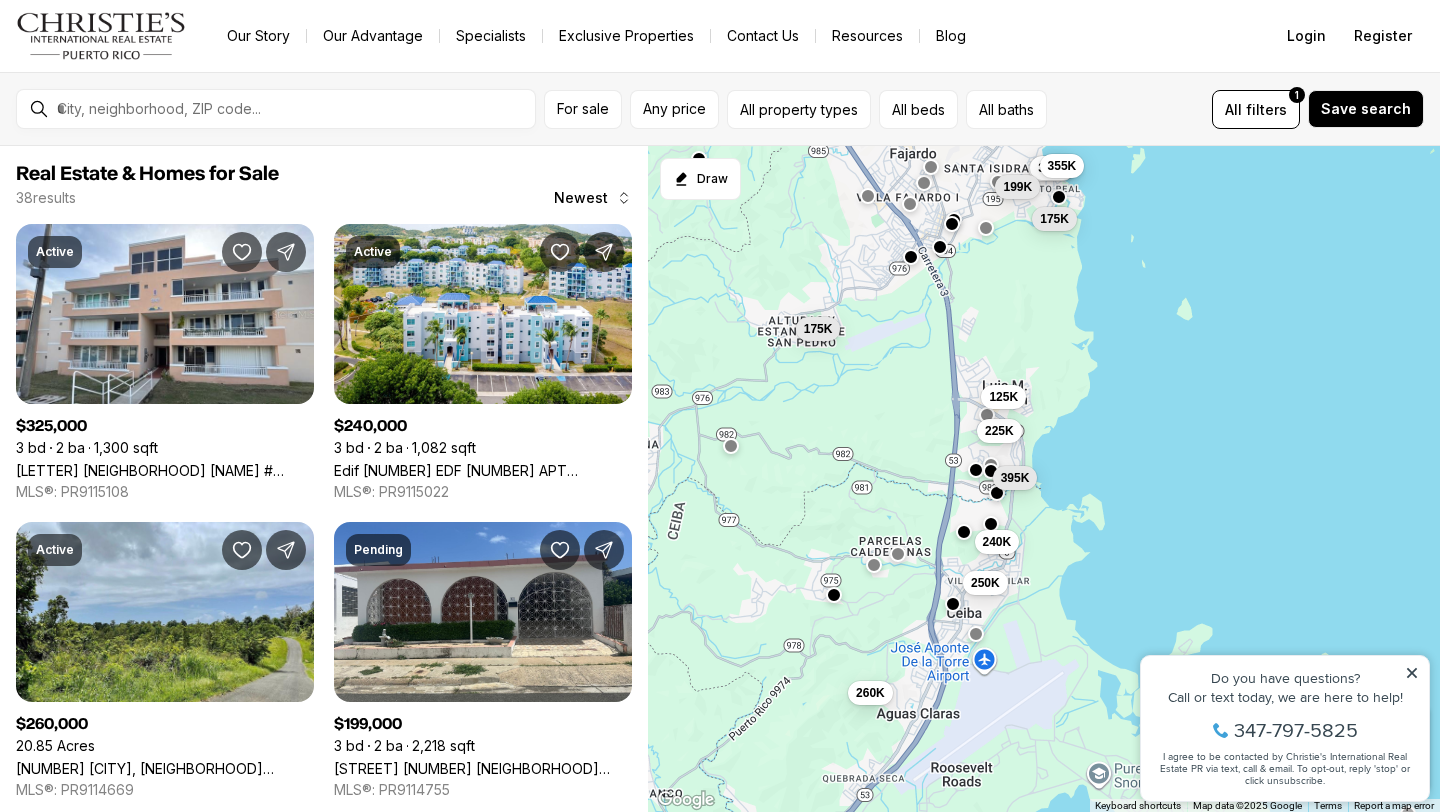 click at bounding box center (834, 595) 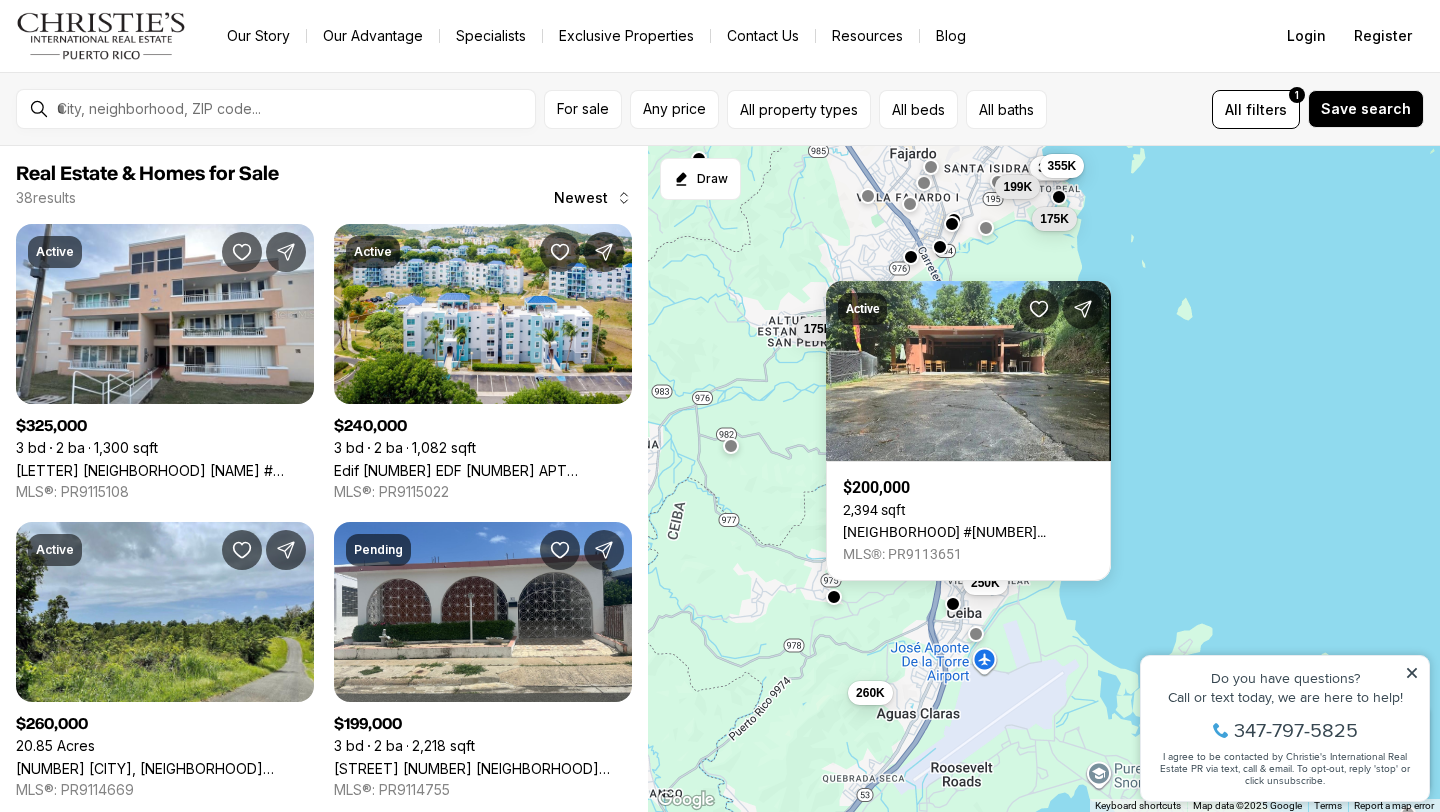 click on "240K 260K 225K 250K 395K 325K 310K 199K 125K 175K 355K 175K" at bounding box center [1044, 479] 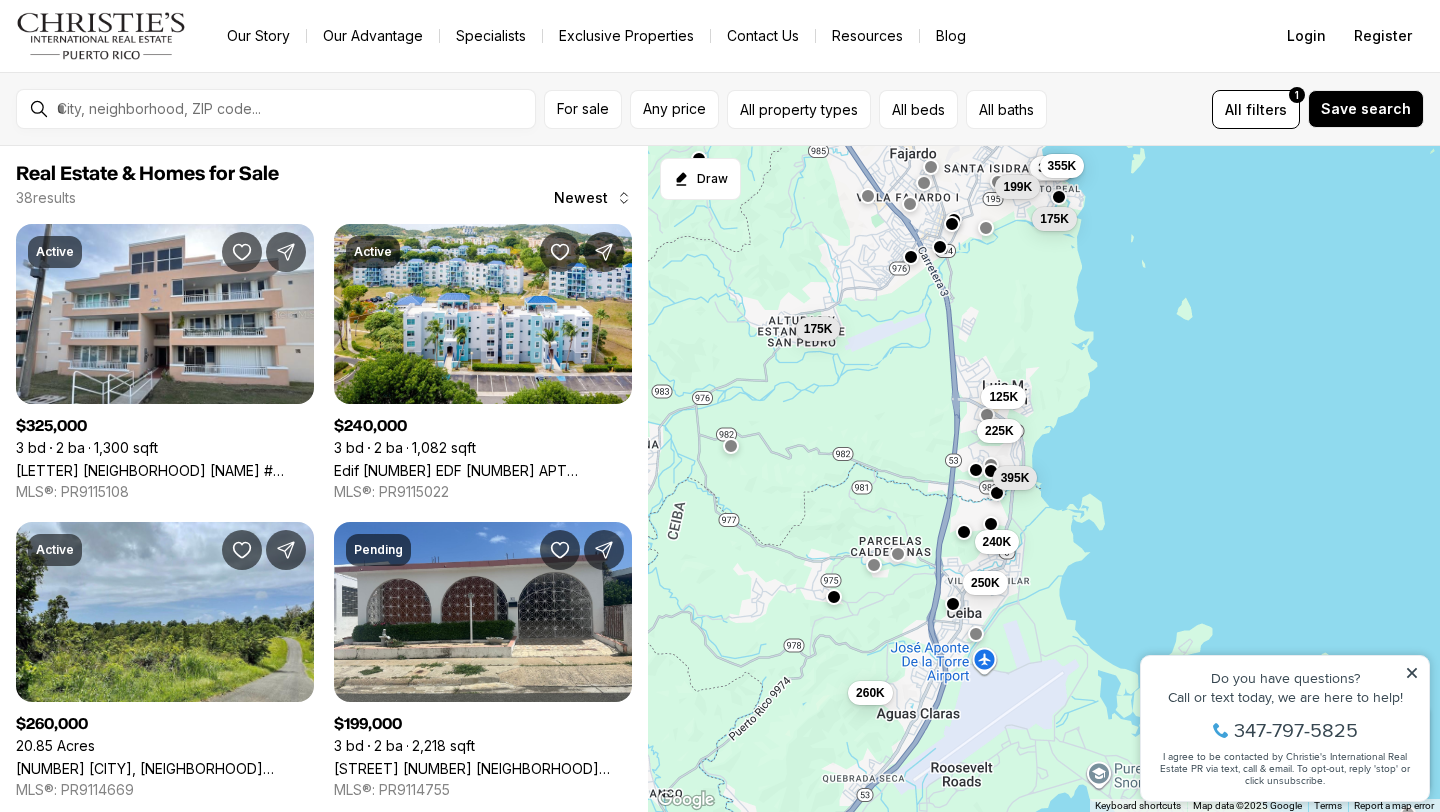 click on "240K 260K 225K 250K 395K 325K 310K 199K 125K 175K 355K 175K" at bounding box center [1044, 479] 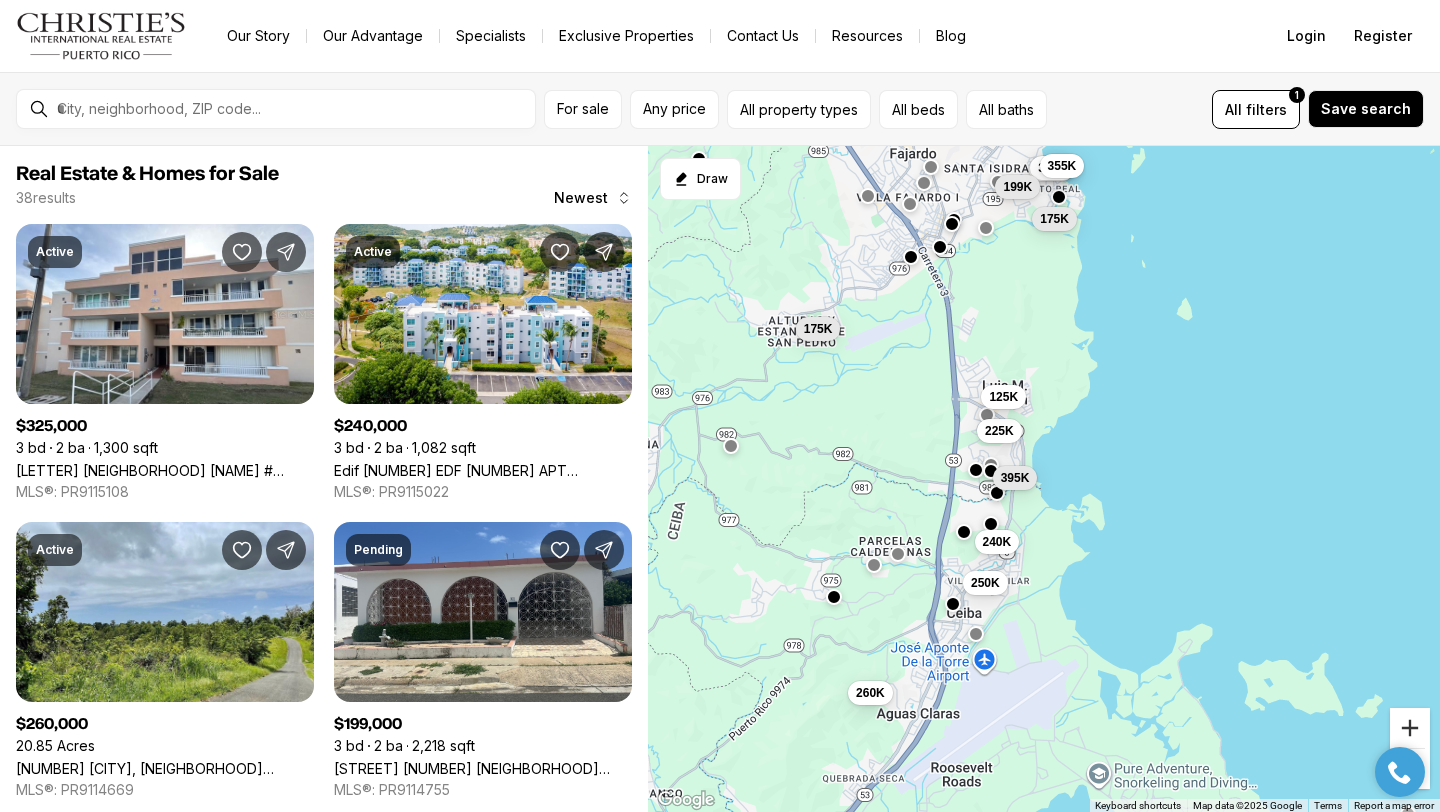 click at bounding box center (1410, 728) 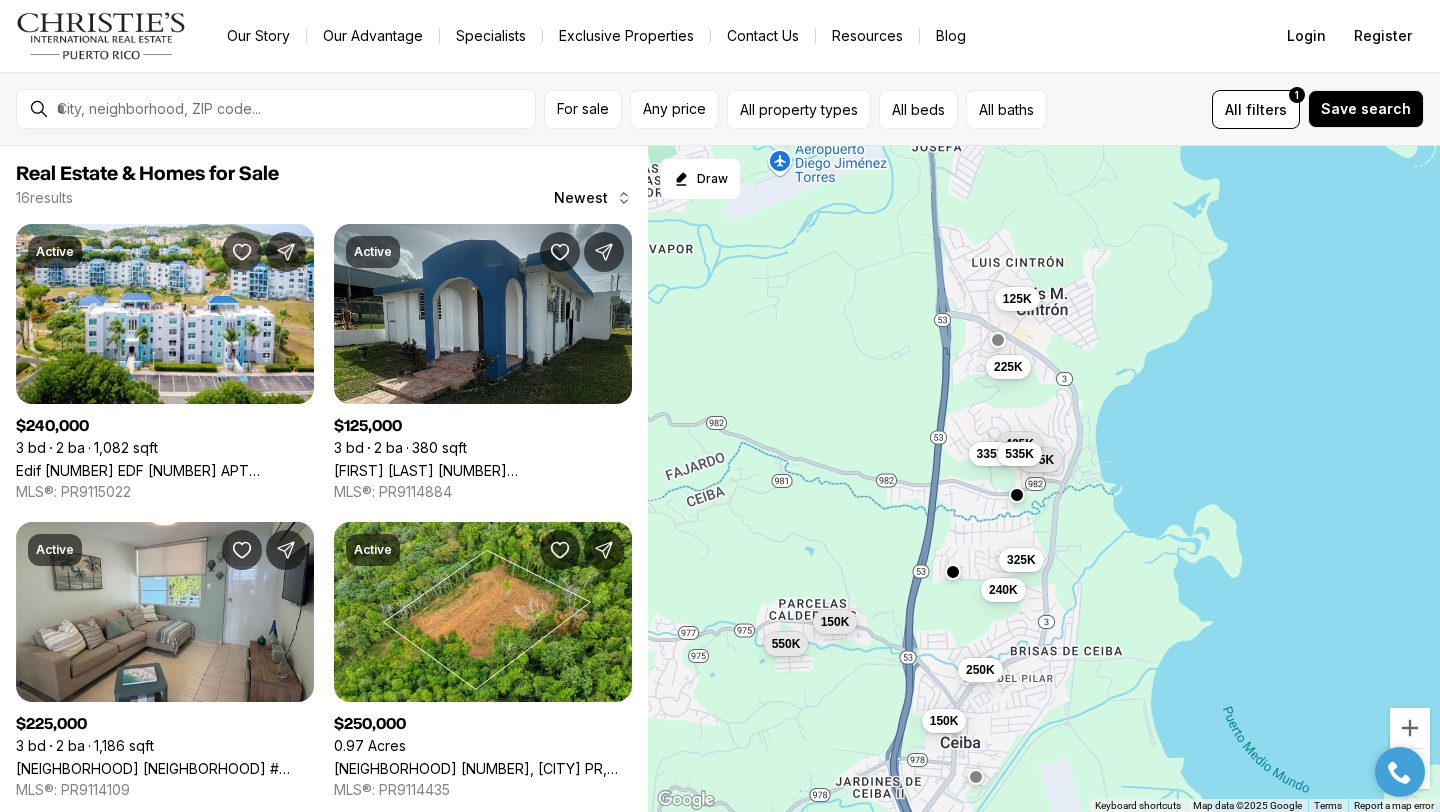 drag, startPoint x: 1081, startPoint y: 555, endPoint x: 1160, endPoint y: 550, distance: 79.15807 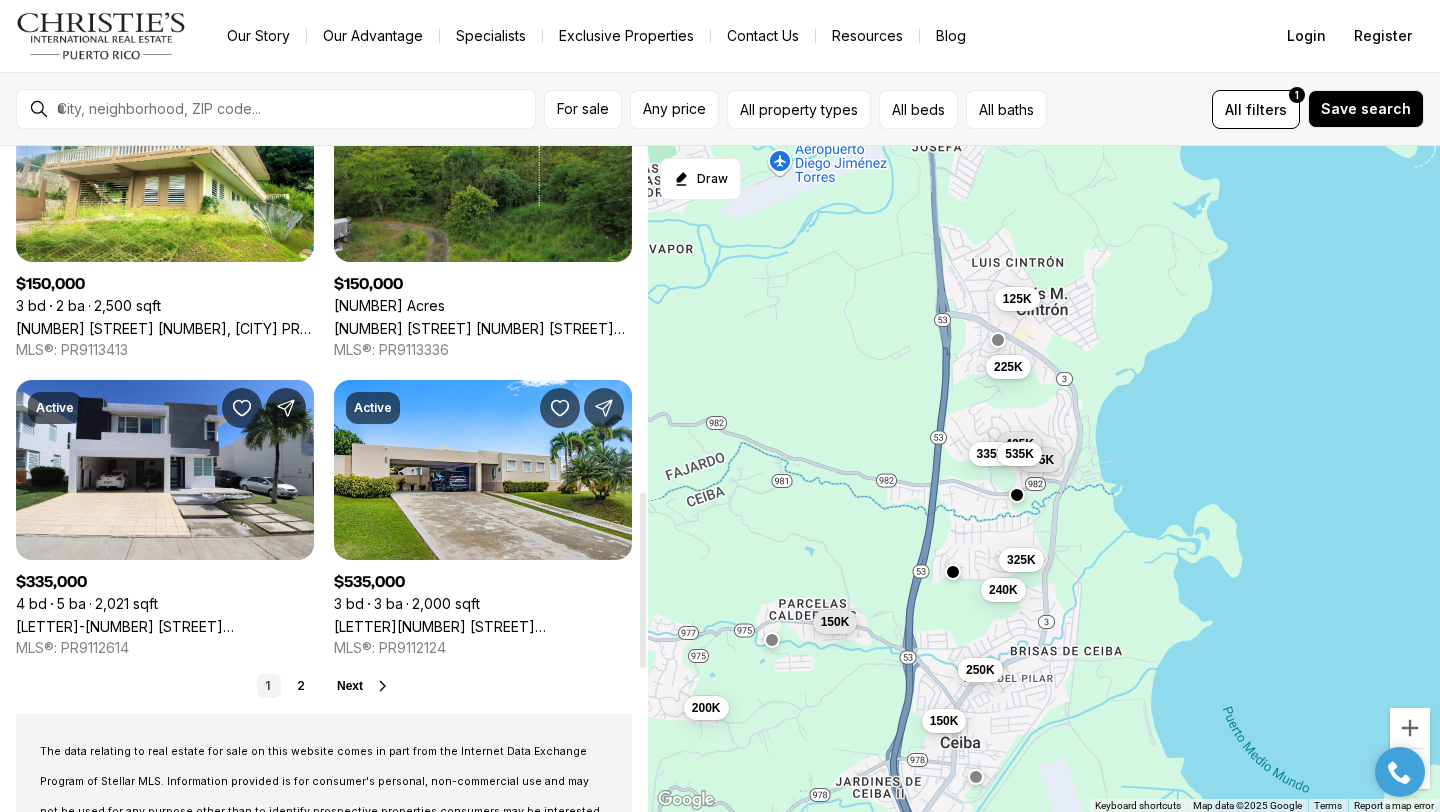 scroll, scrollTop: 1338, scrollLeft: 0, axis: vertical 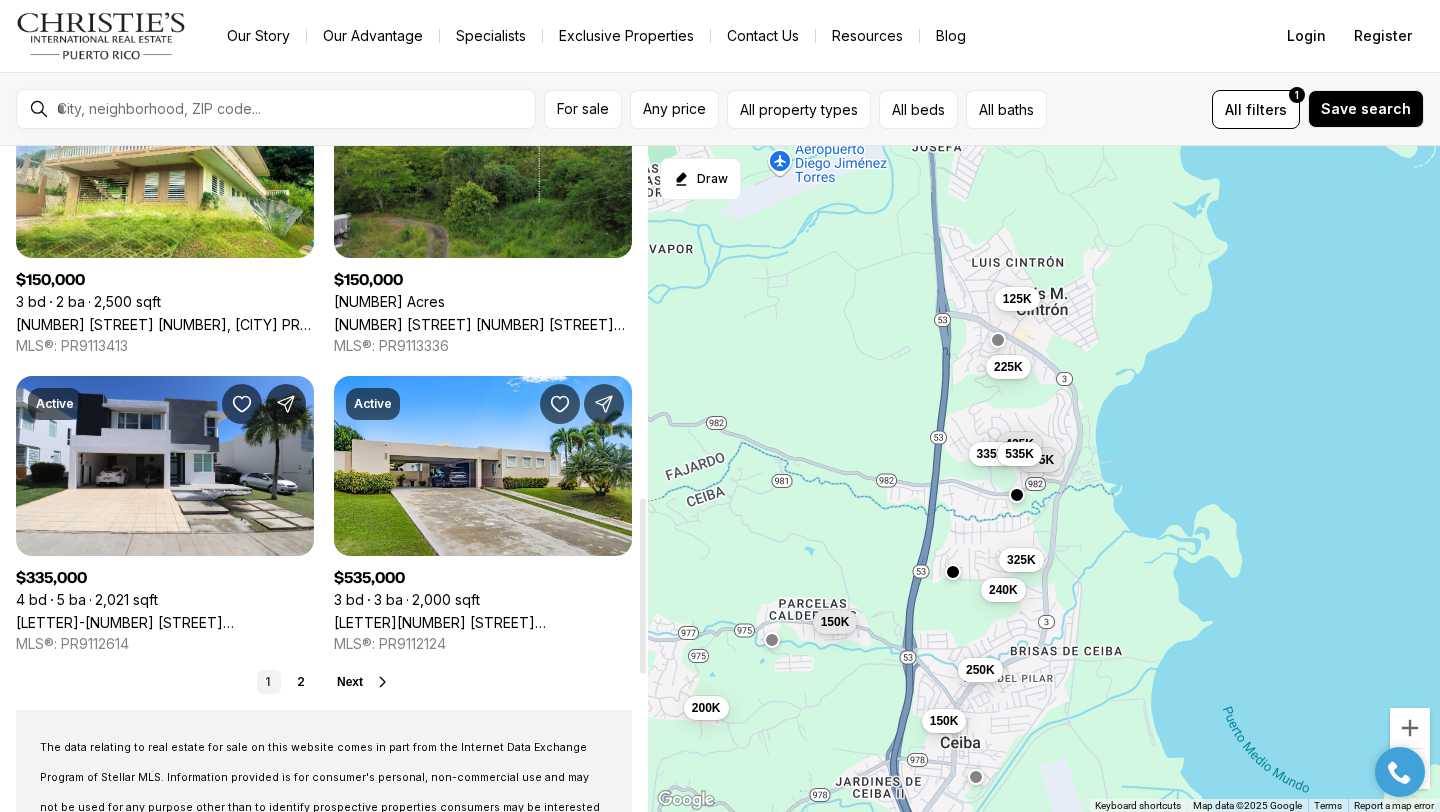 click on "Next" at bounding box center (350, 682) 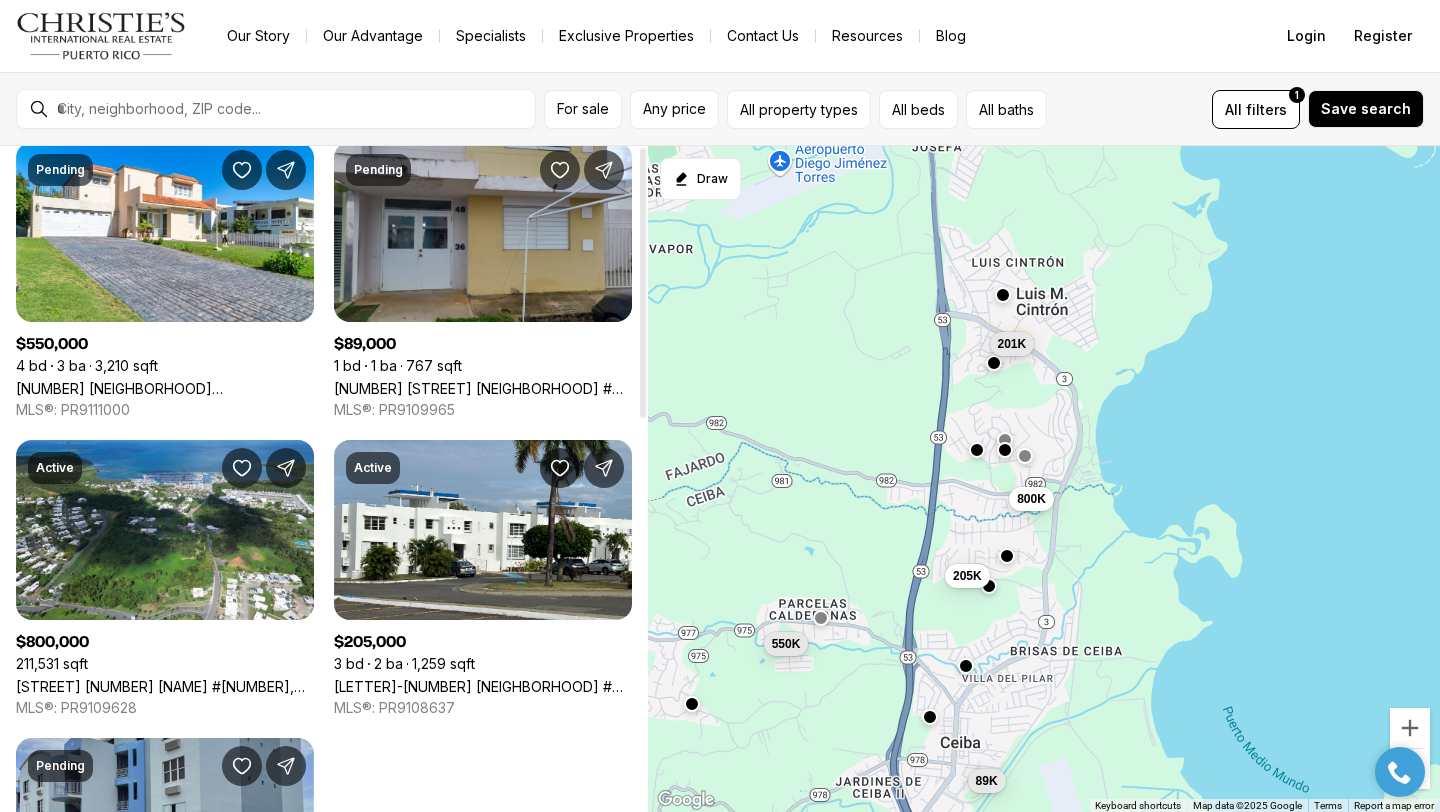 scroll, scrollTop: 0, scrollLeft: 0, axis: both 